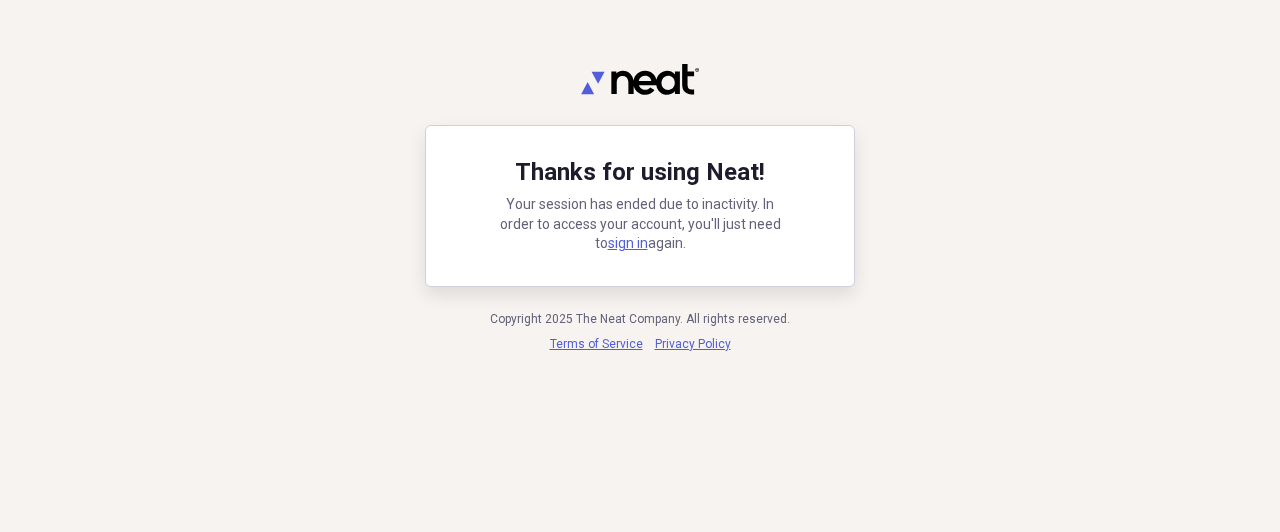 scroll, scrollTop: 0, scrollLeft: 0, axis: both 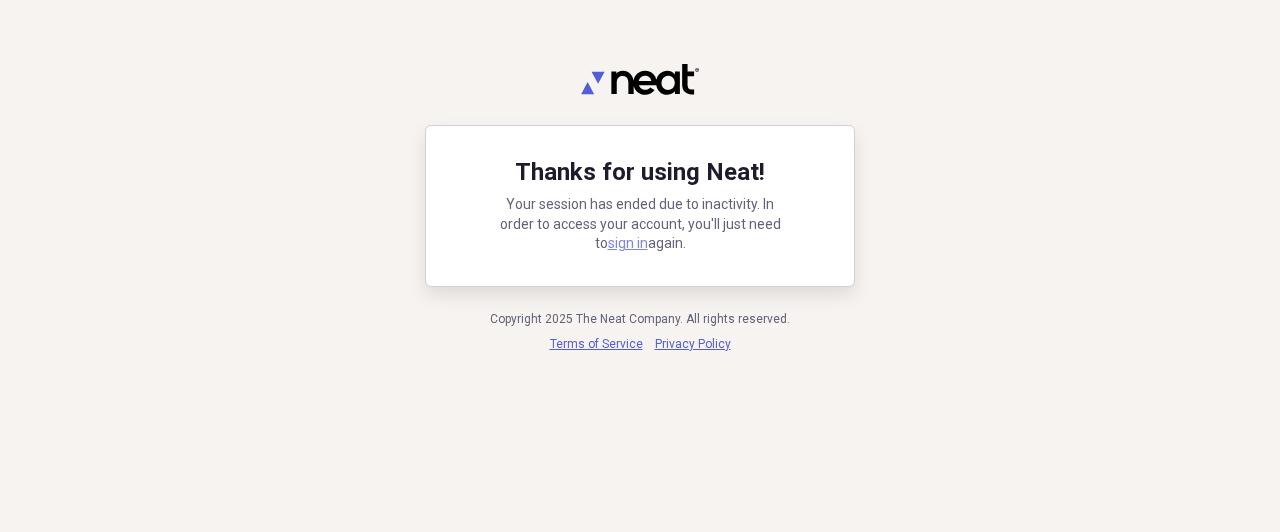 click on "sign in" at bounding box center [628, 243] 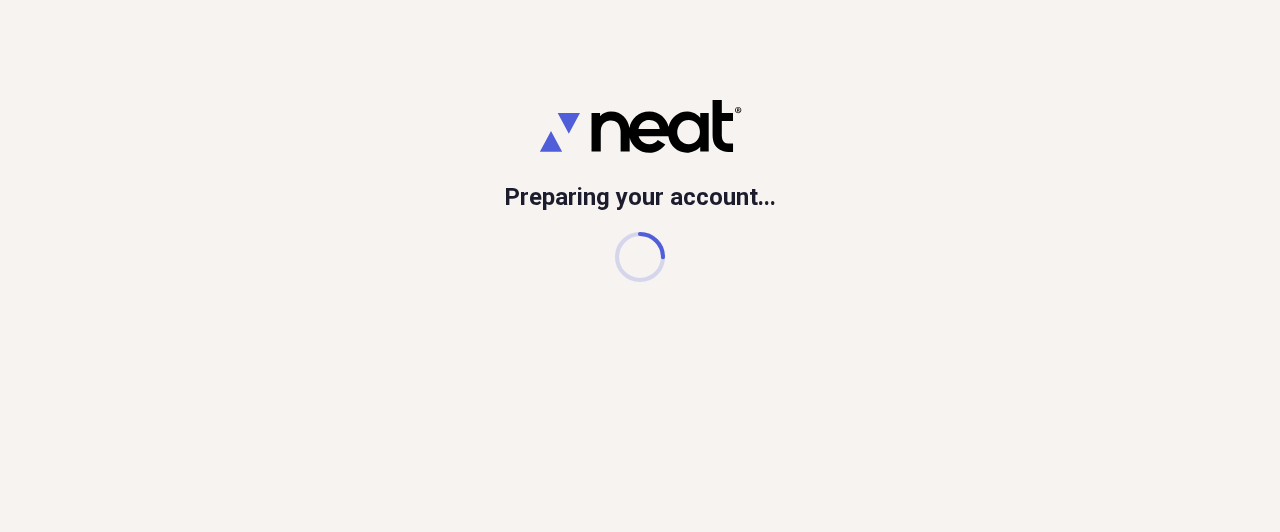 scroll, scrollTop: 0, scrollLeft: 0, axis: both 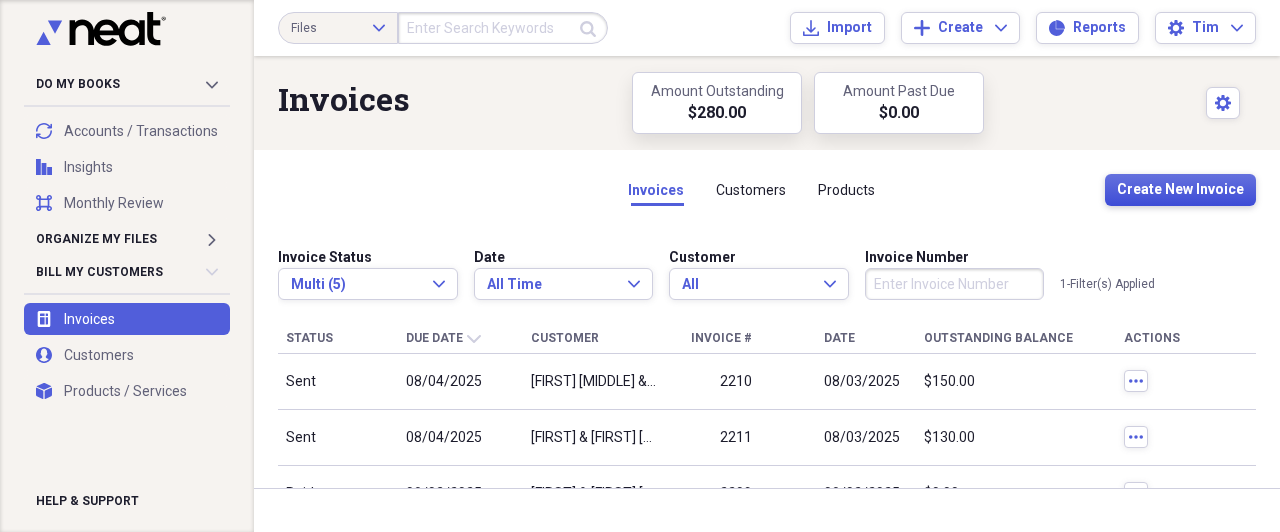 click on "Create New Invoice" at bounding box center (1180, 190) 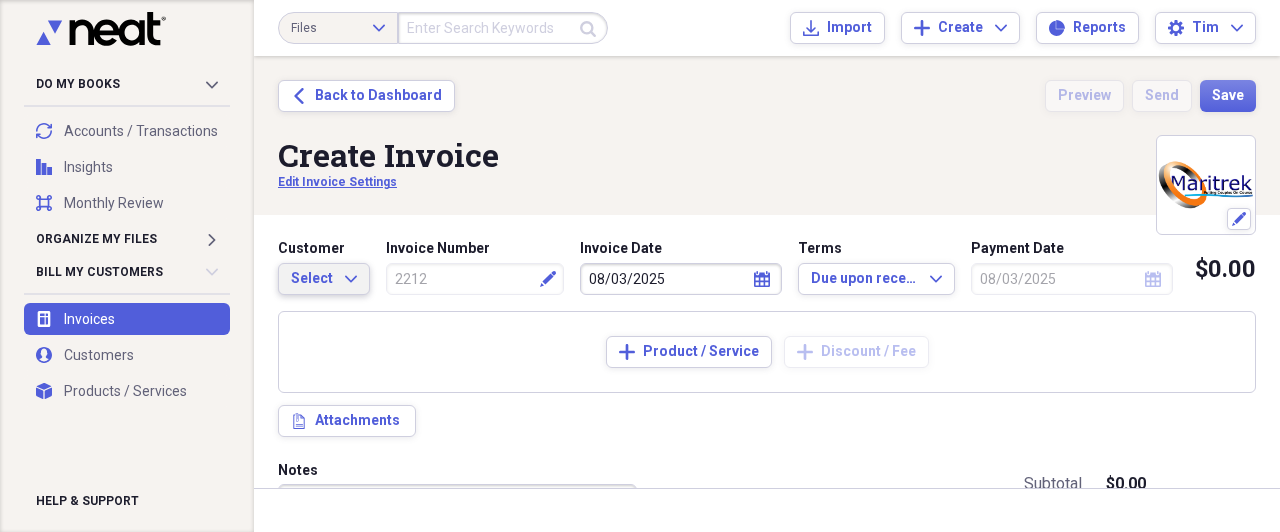 click on "Expand" 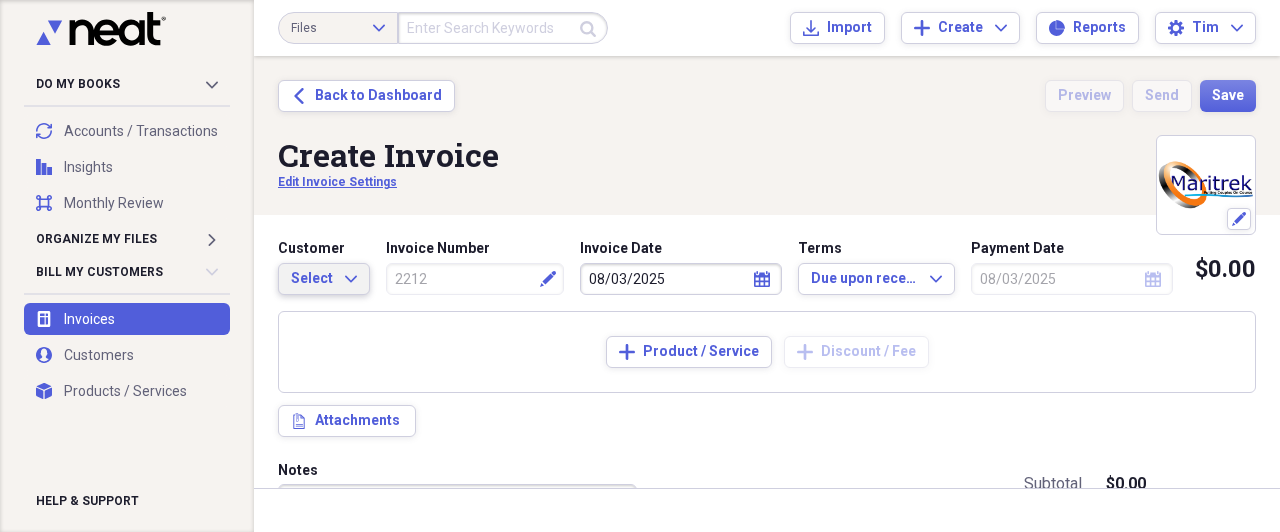 click on "Back Back to Dashboard Preview Send Save Create Invoice Edit Invoice Settings Edit" at bounding box center [767, 135] 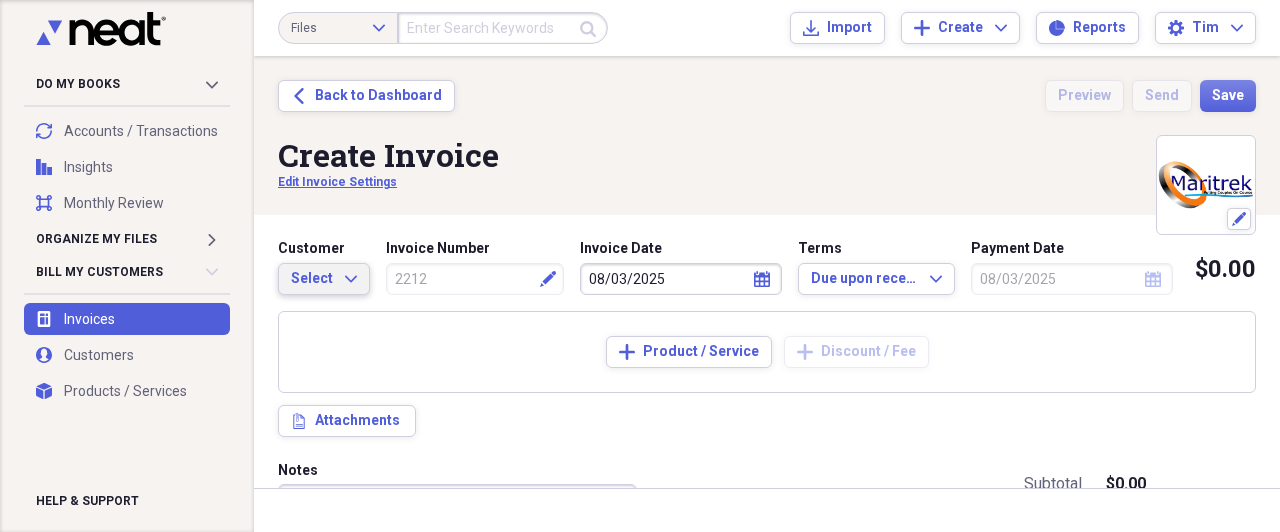 click on "Expand" 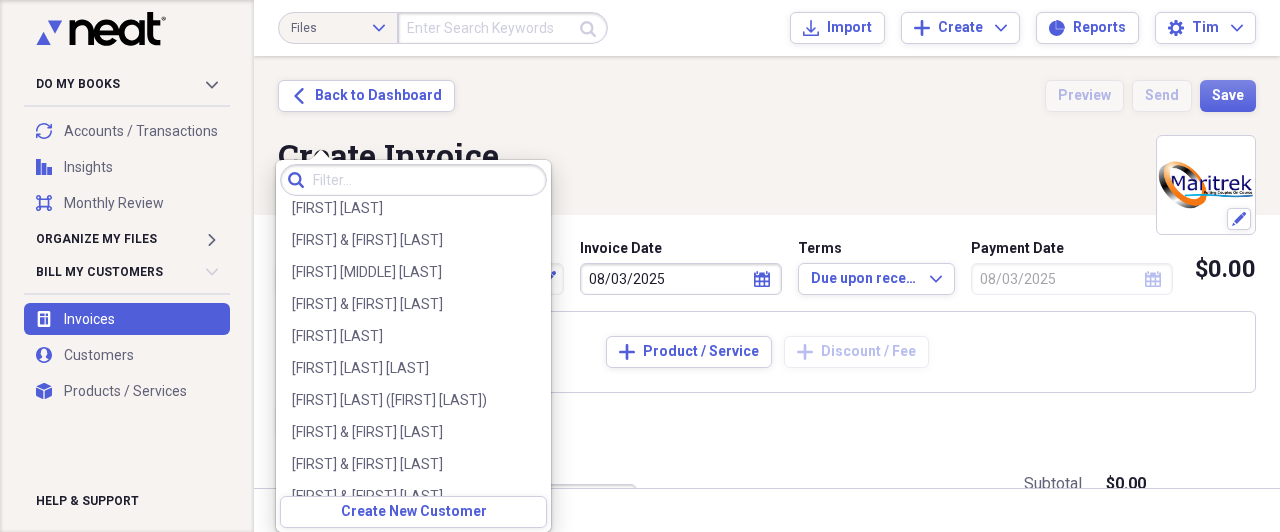 scroll, scrollTop: 137, scrollLeft: 0, axis: vertical 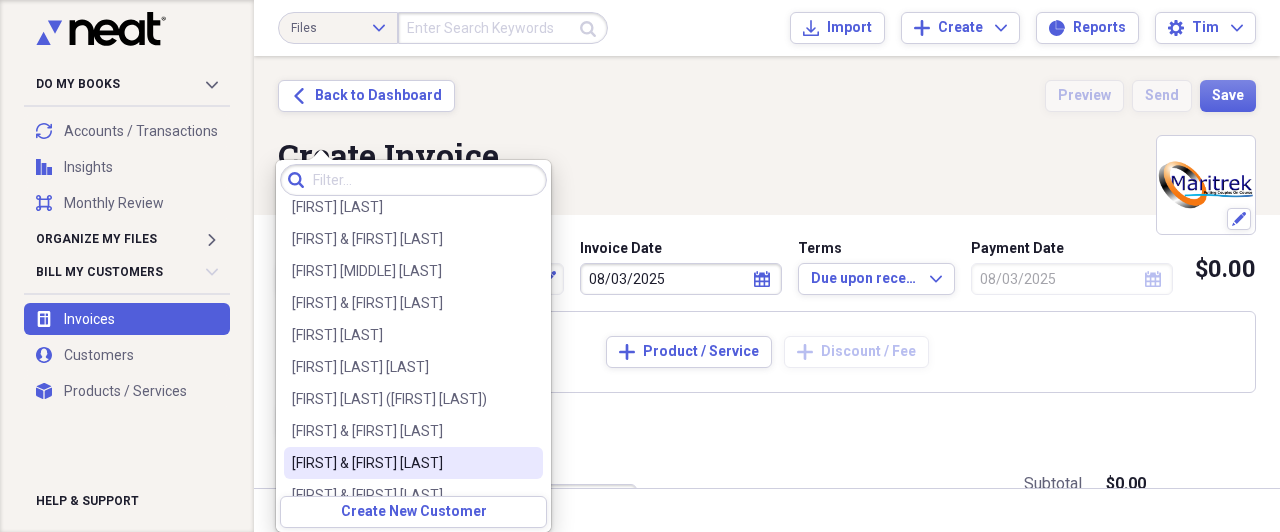 click on "[FIRST] & [FIRST] [LAST]" at bounding box center [401, 463] 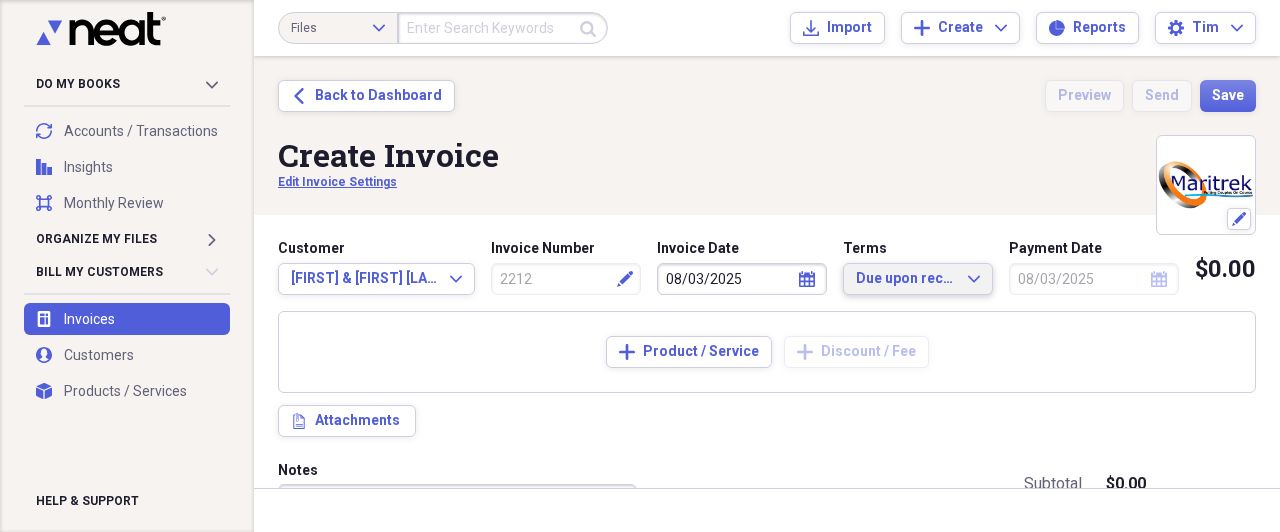 click on "Due upon receipt Expand" at bounding box center (918, 279) 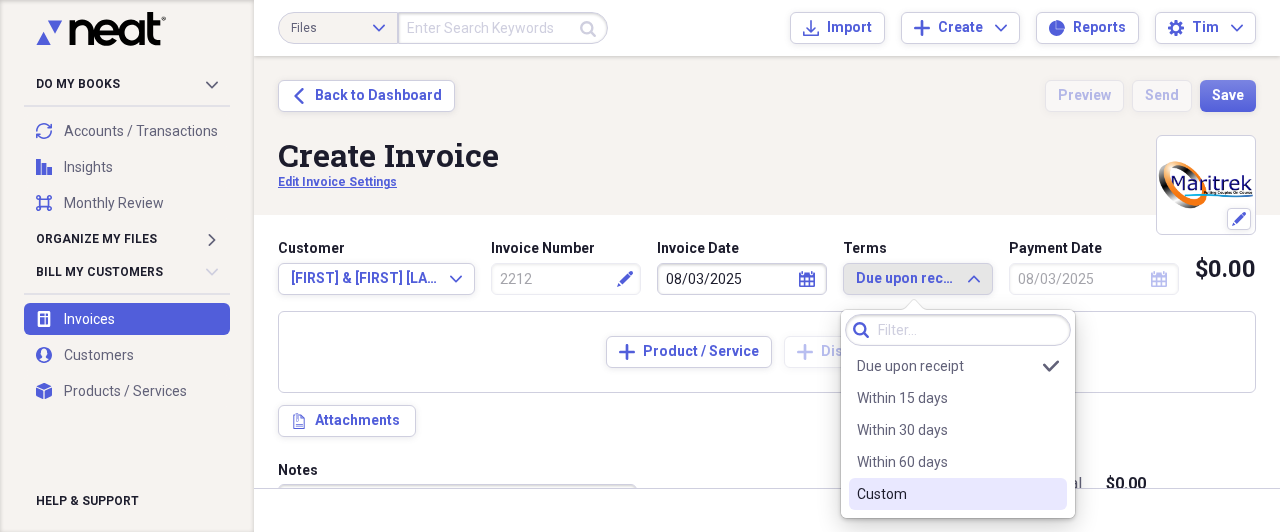 click on "Custom" at bounding box center (946, 494) 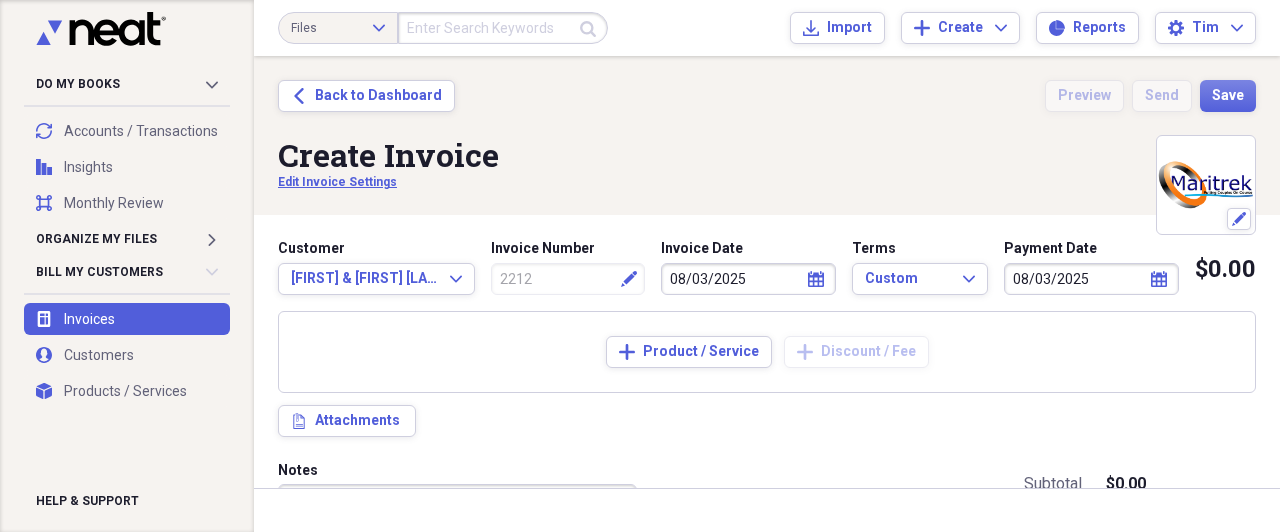 select on "7" 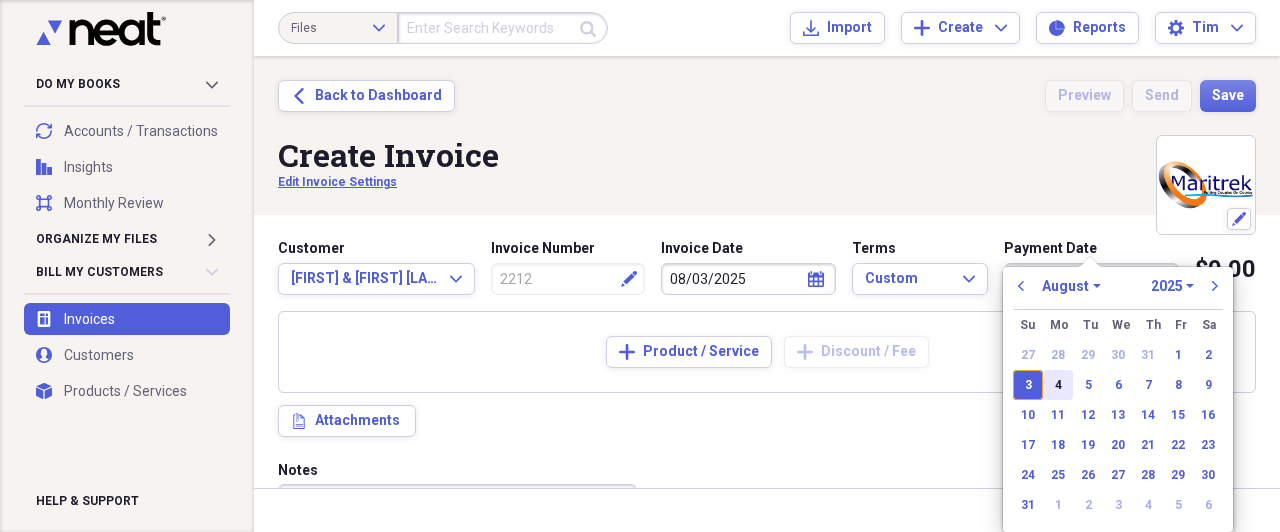 click on "4" at bounding box center (1058, 385) 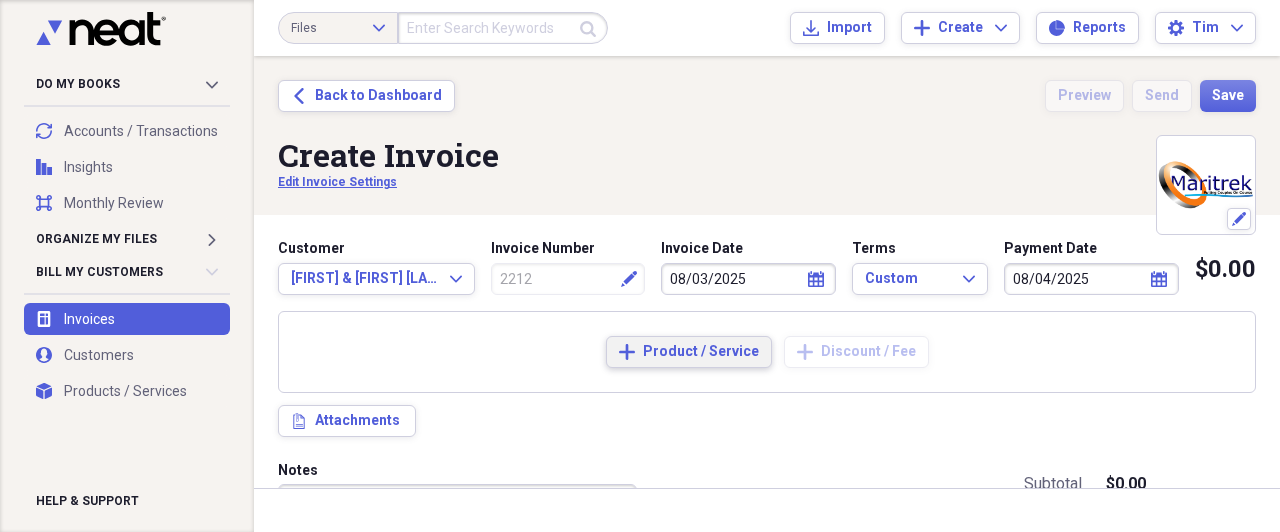 click on "Product / Service" at bounding box center (701, 352) 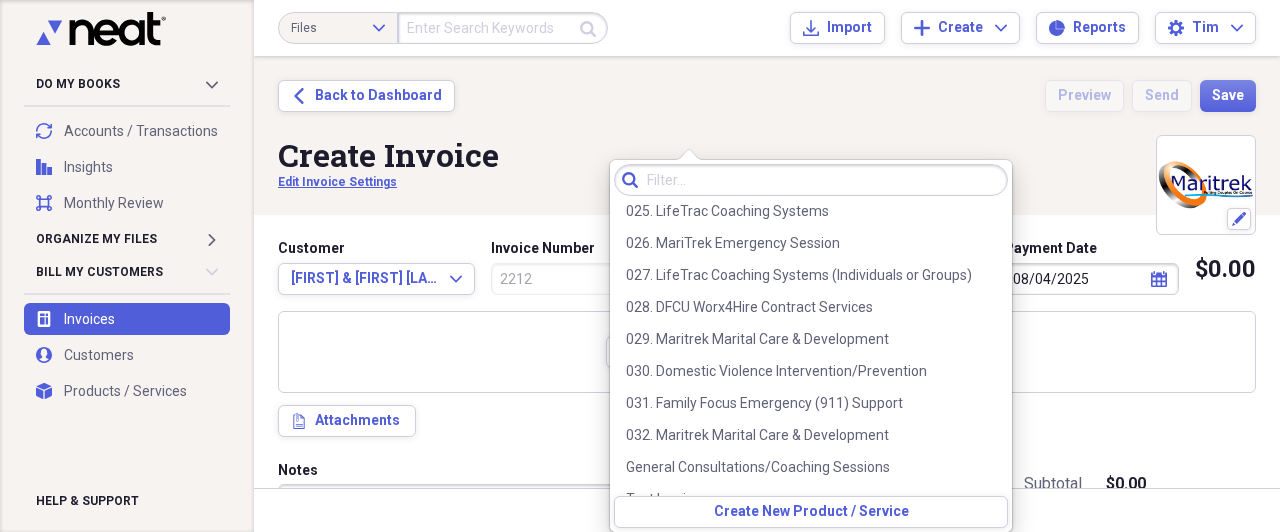scroll, scrollTop: 294, scrollLeft: 0, axis: vertical 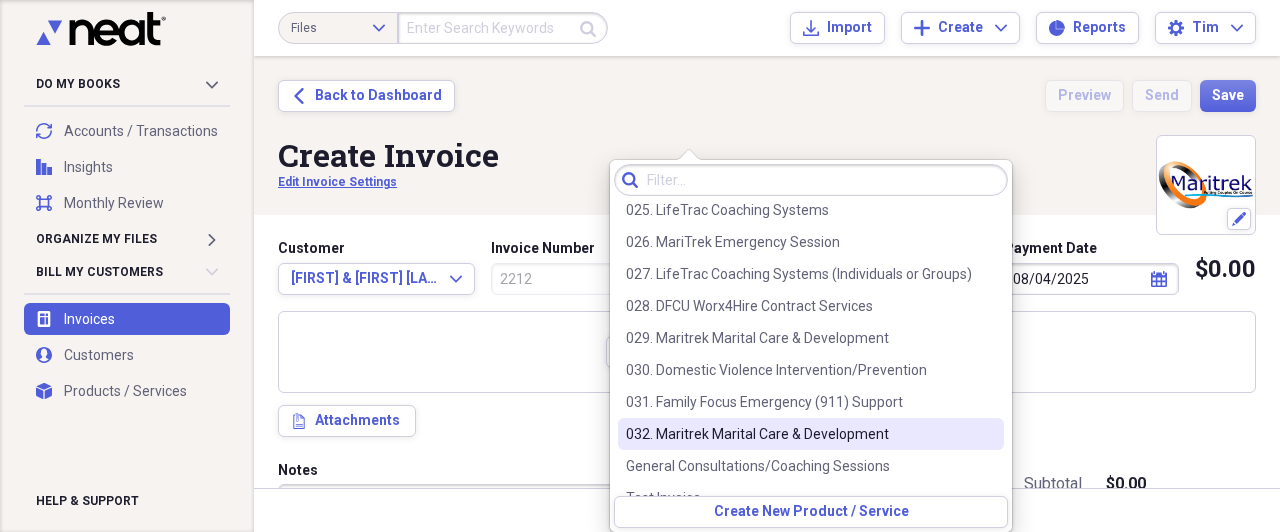 click on "032. Maritrek Marital Care & Development" at bounding box center [799, 434] 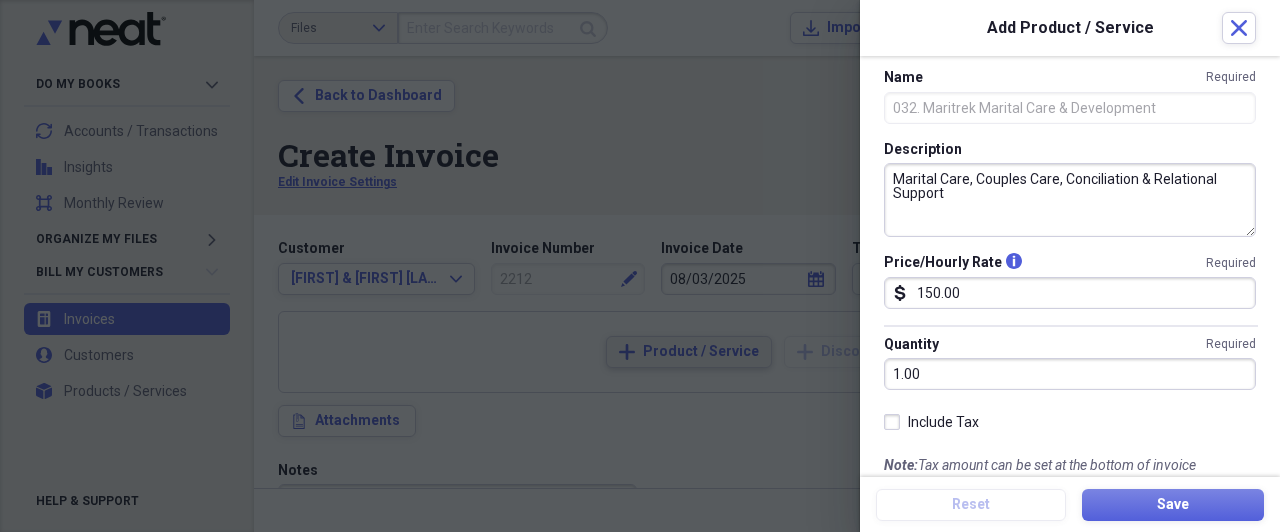 scroll, scrollTop: 0, scrollLeft: 0, axis: both 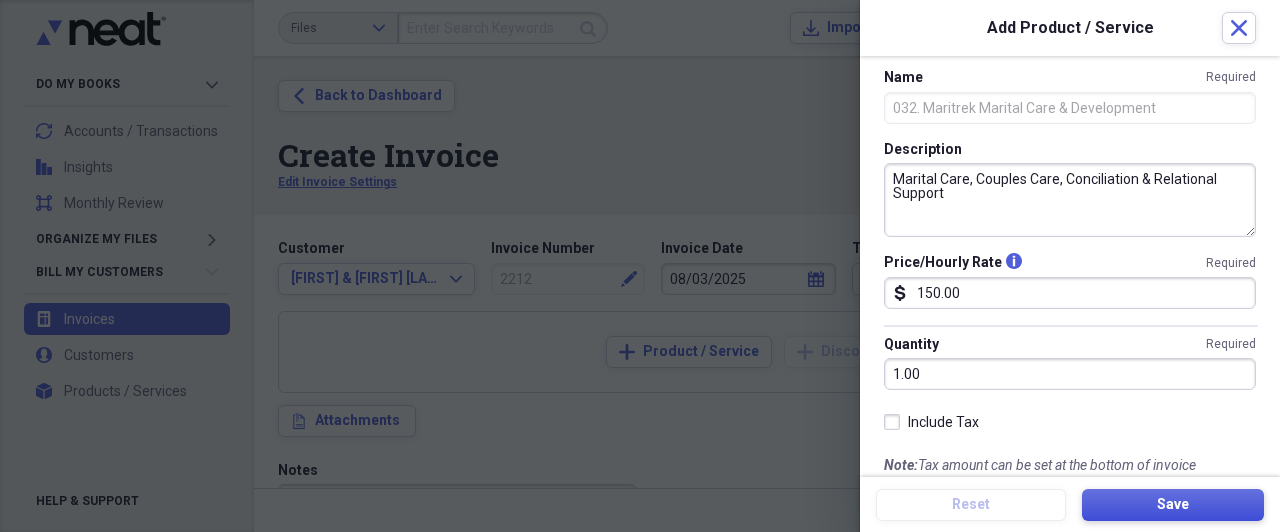 click on "Save" at bounding box center (1173, 505) 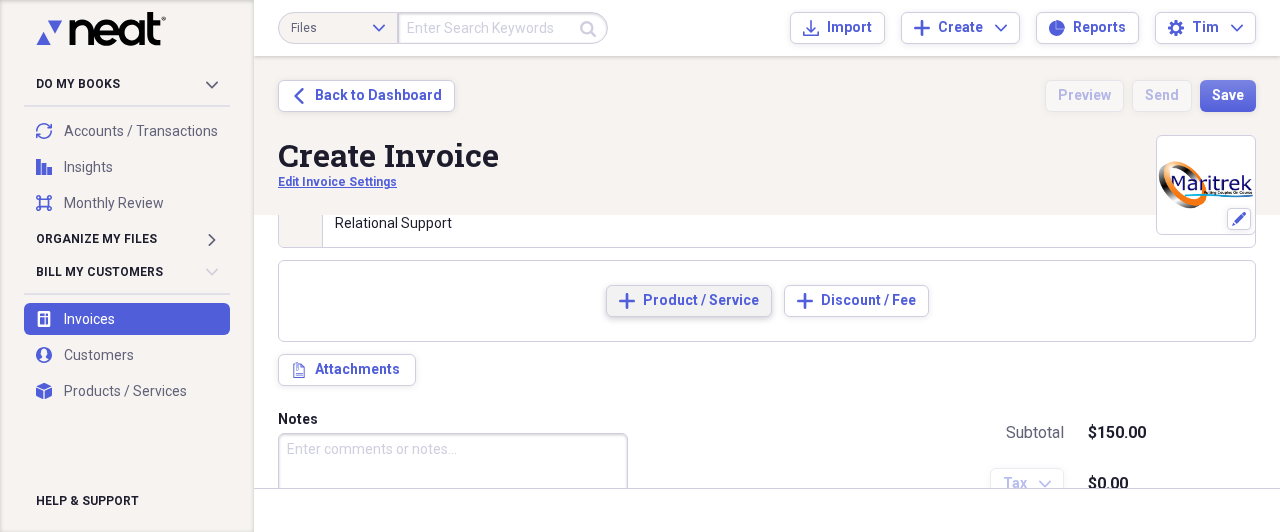 scroll, scrollTop: 215, scrollLeft: 0, axis: vertical 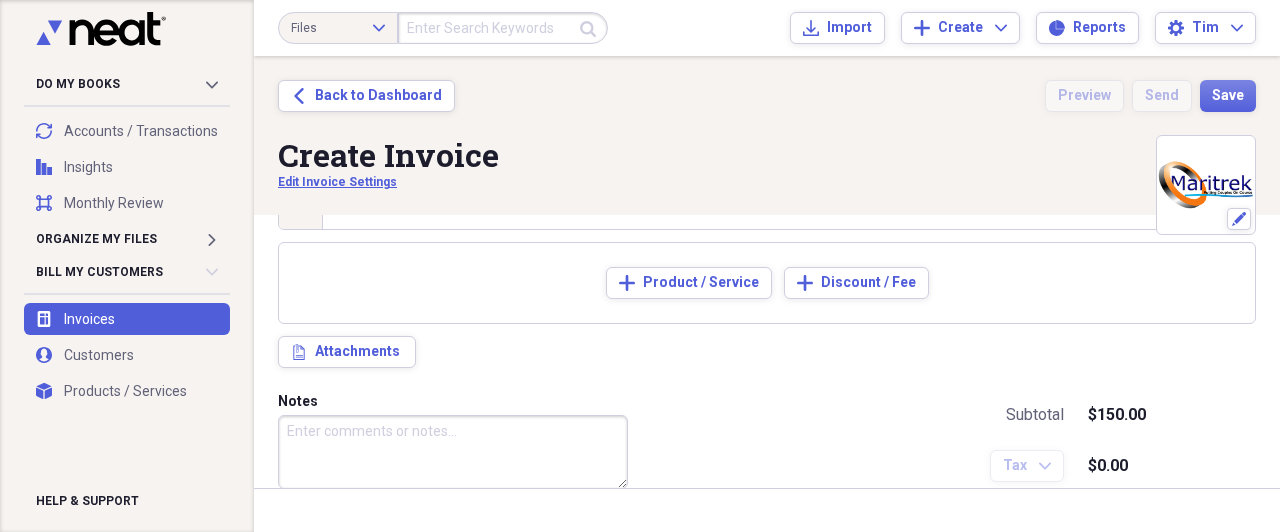 click on "Notes" at bounding box center (453, 452) 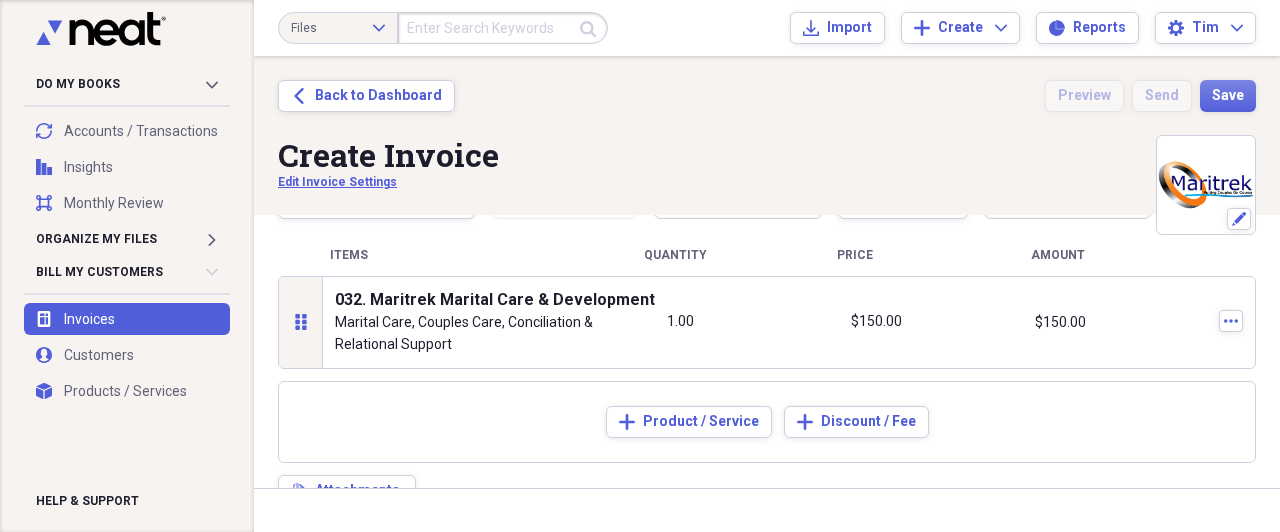 scroll, scrollTop: 0, scrollLeft: 0, axis: both 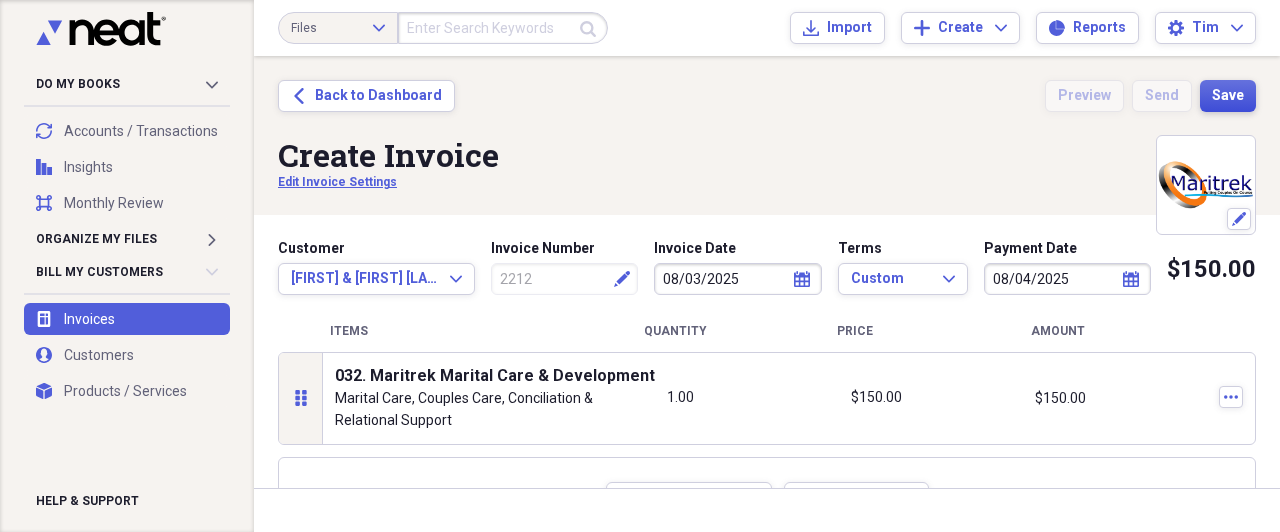 type on "Marital Care: Relational session w/ [FIRST] & [FIRST]" 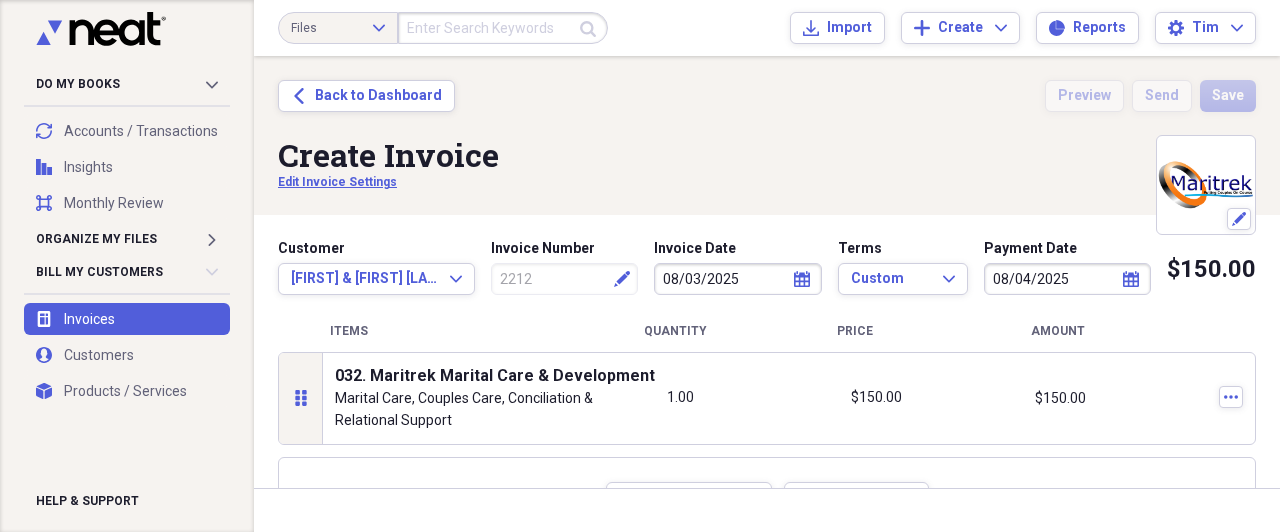 type 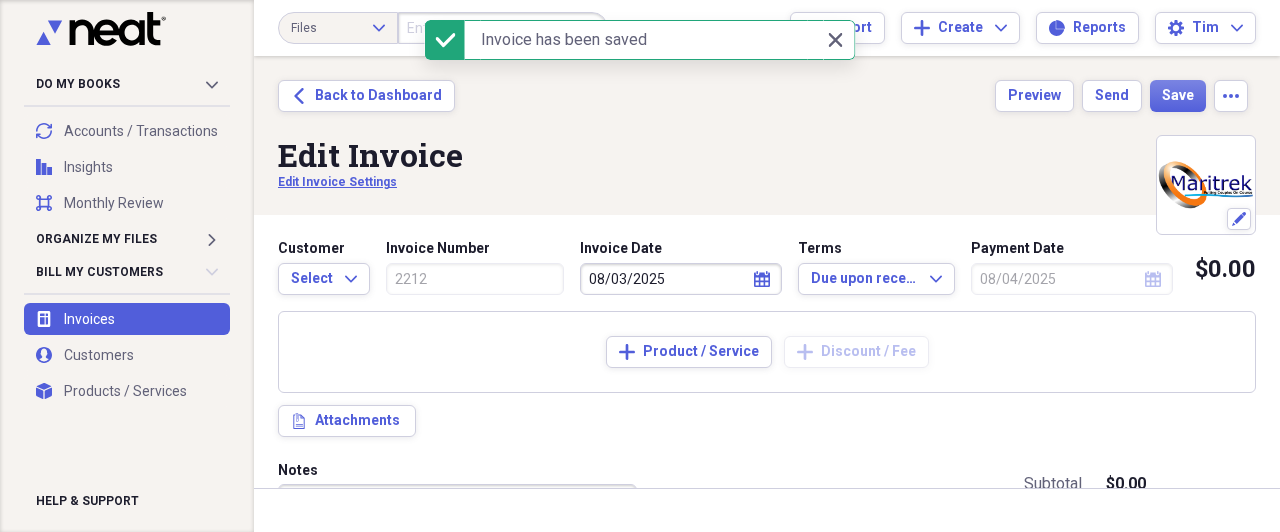 type on "08/03/2025" 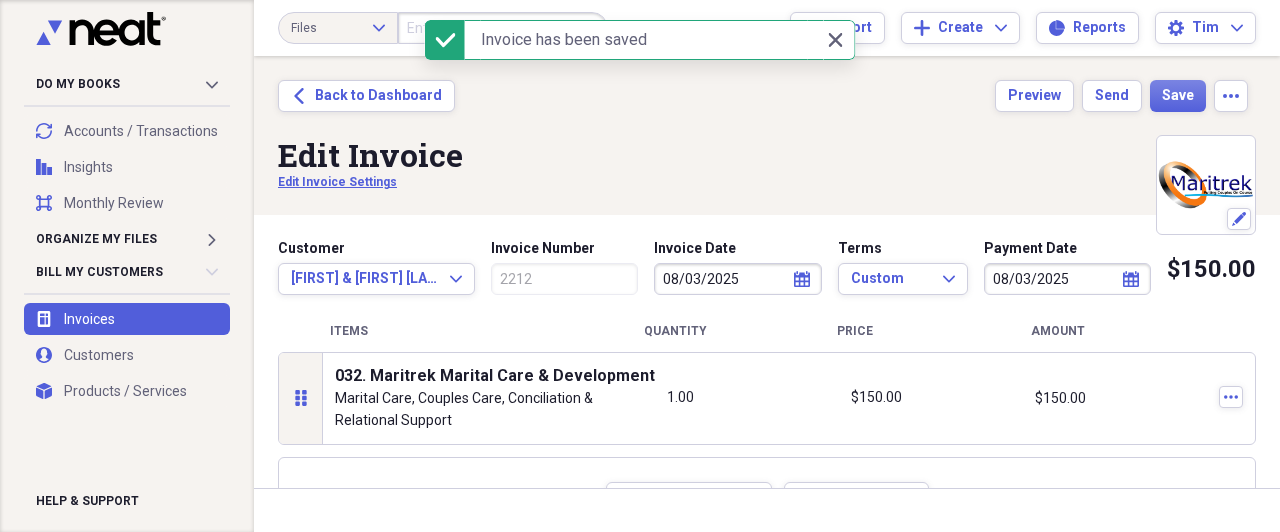type on "Marital Care: Relational session w/ [FIRST] & [FIRST]" 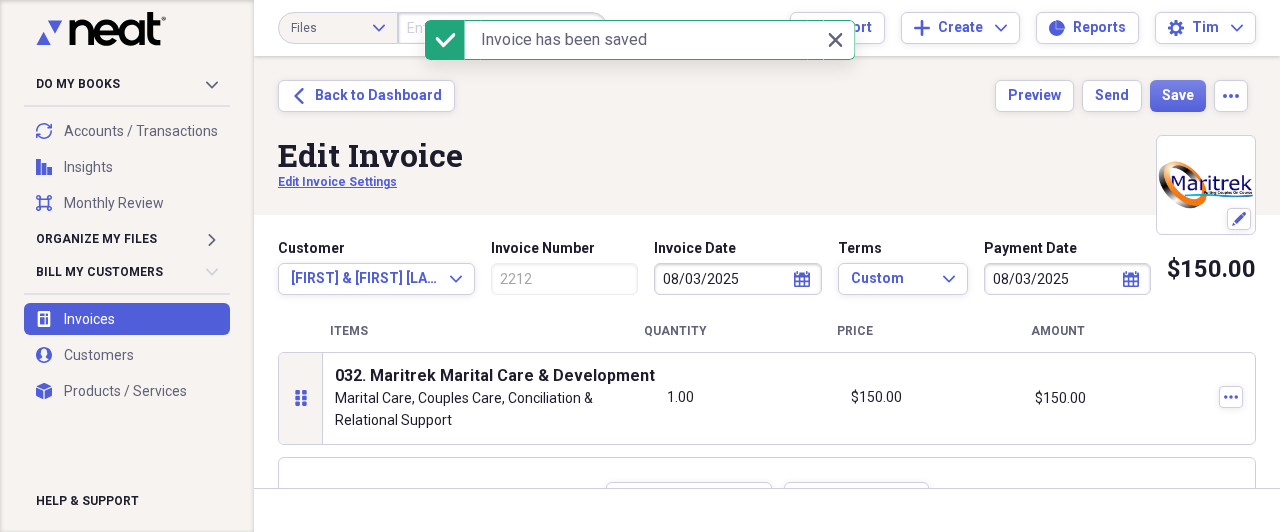 type on "08/04/2025" 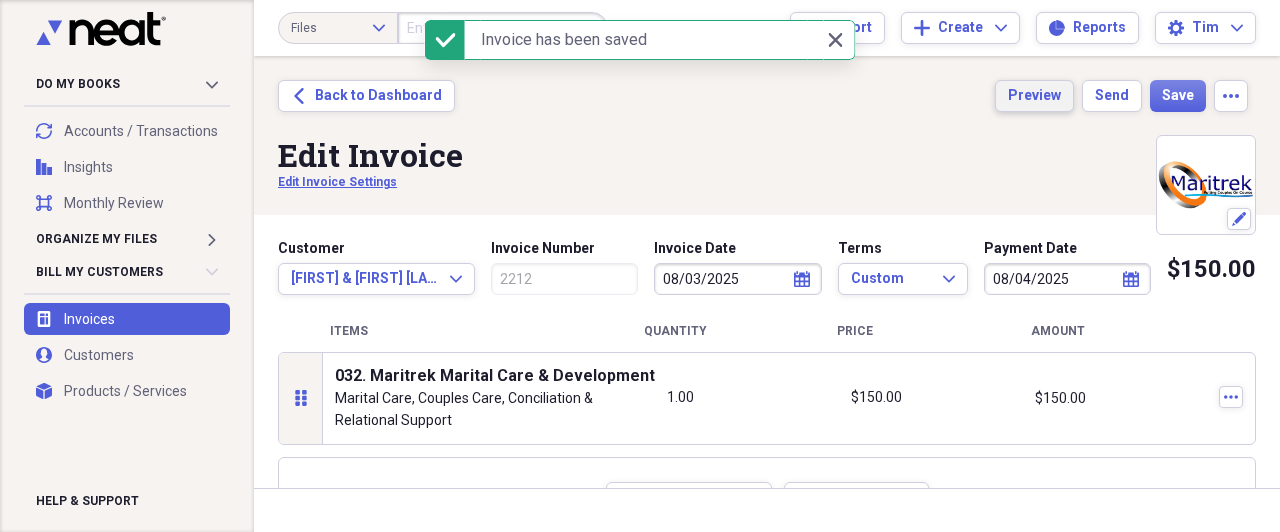 click on "Preview" at bounding box center [1034, 96] 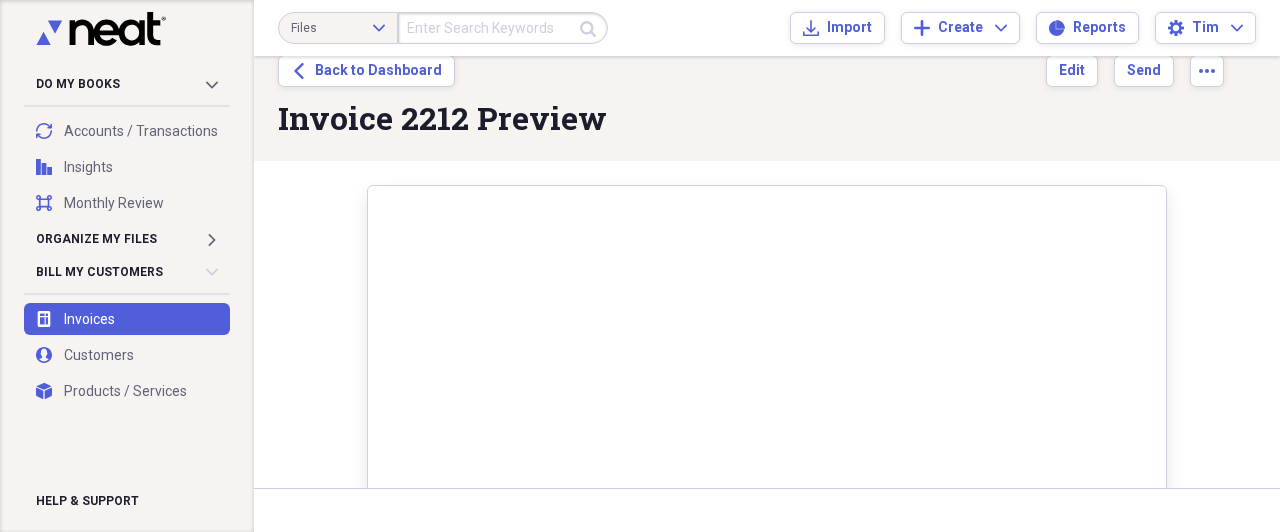 scroll, scrollTop: 0, scrollLeft: 0, axis: both 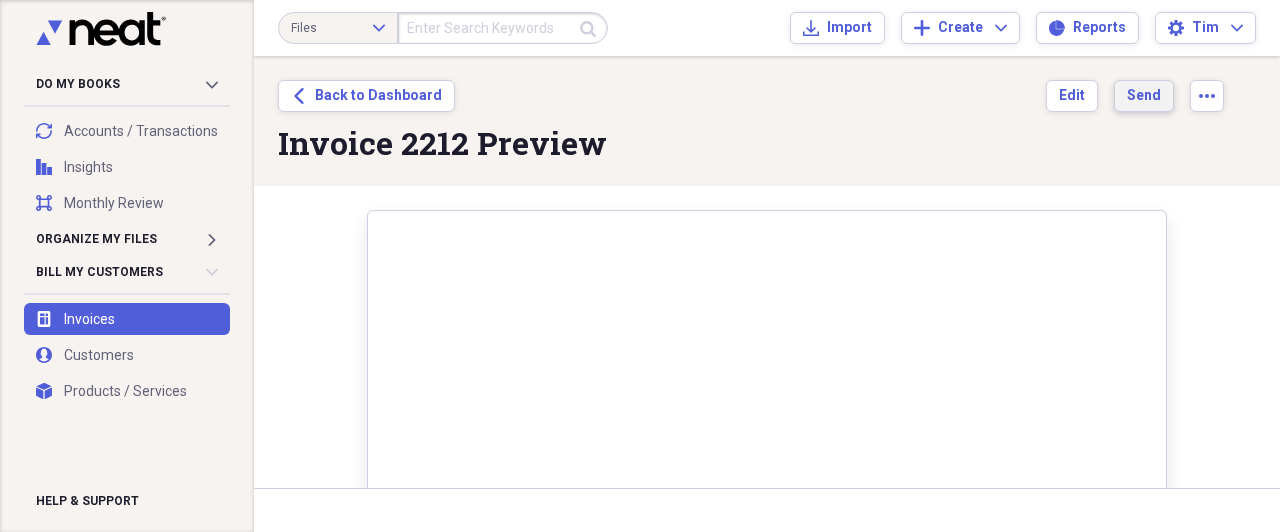 click on "Send" at bounding box center [1144, 96] 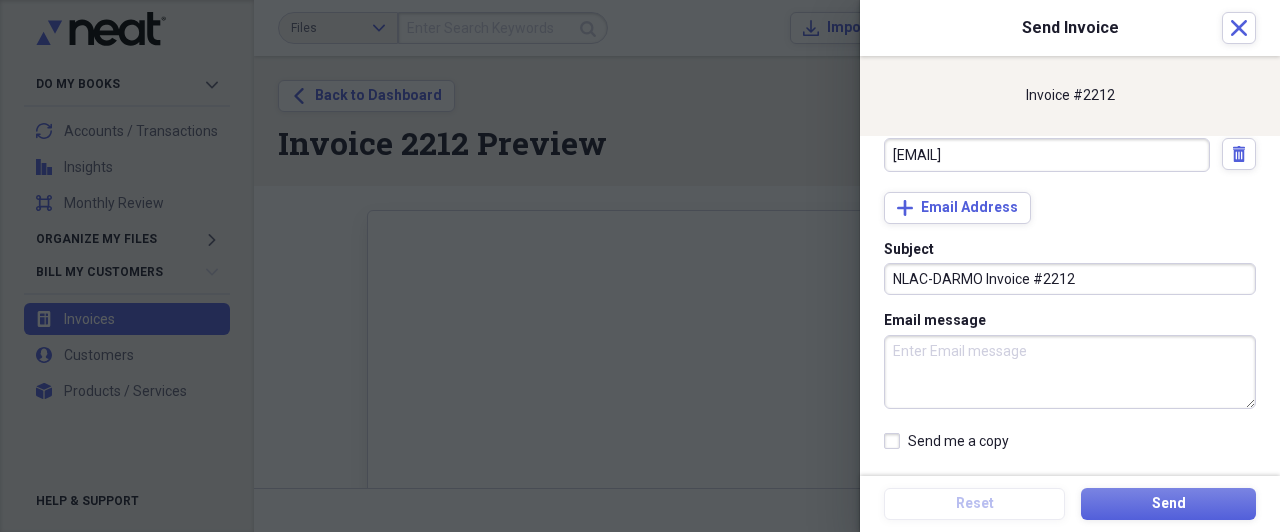 scroll, scrollTop: 105, scrollLeft: 0, axis: vertical 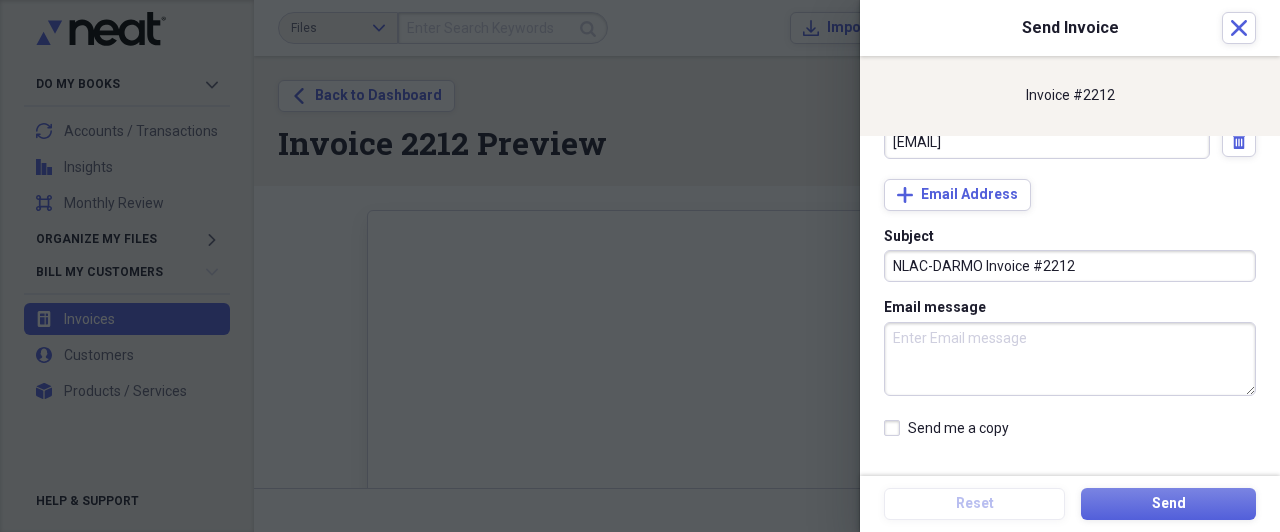 click on "Send me a copy" at bounding box center (946, 428) 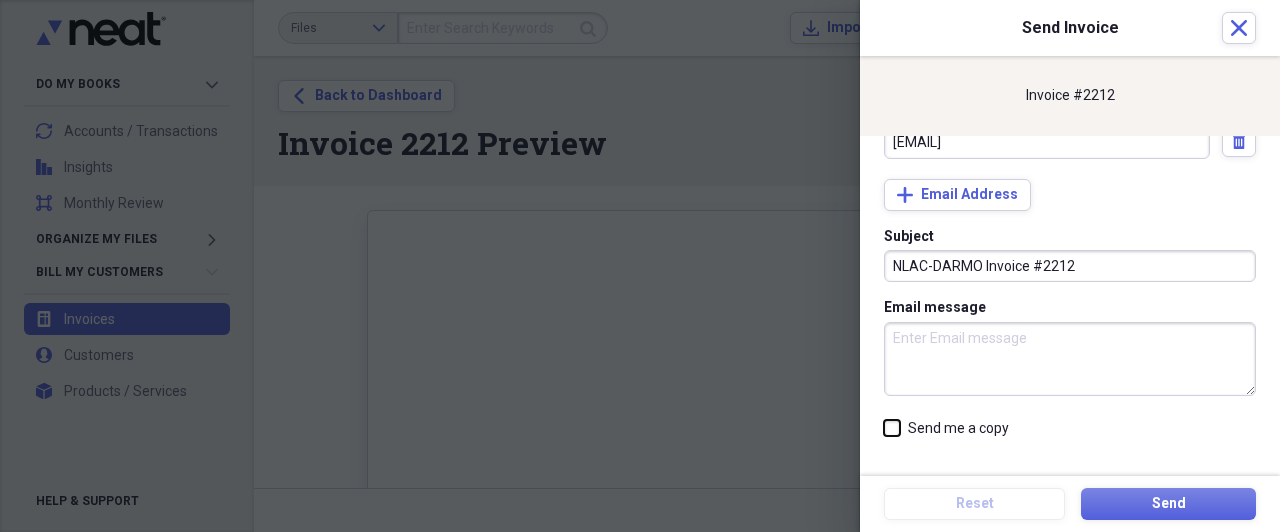 click on "Send me a copy" at bounding box center (884, 532) 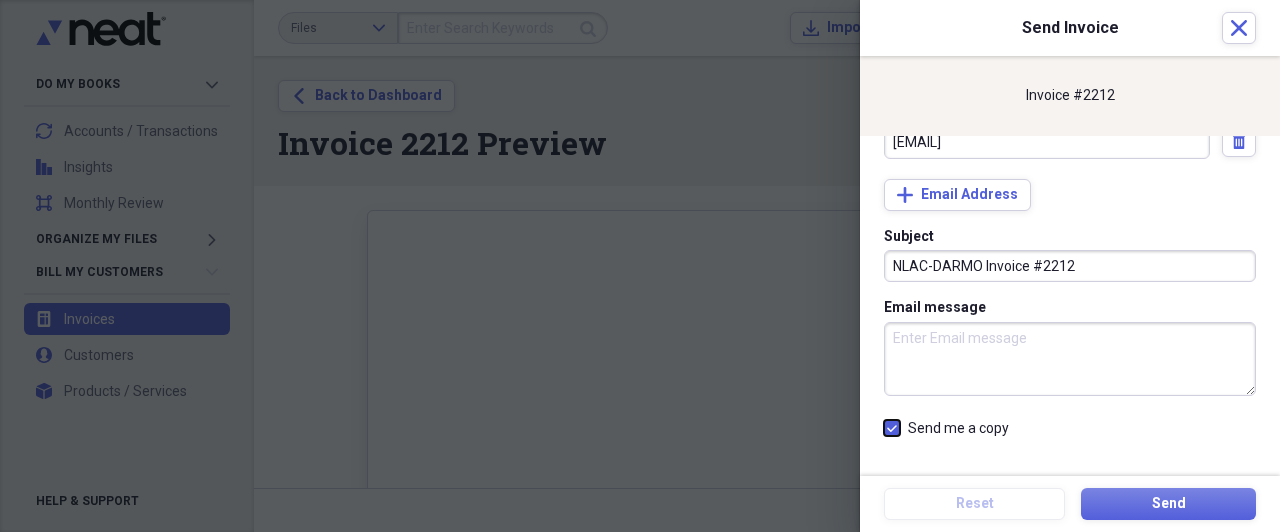 checkbox on "true" 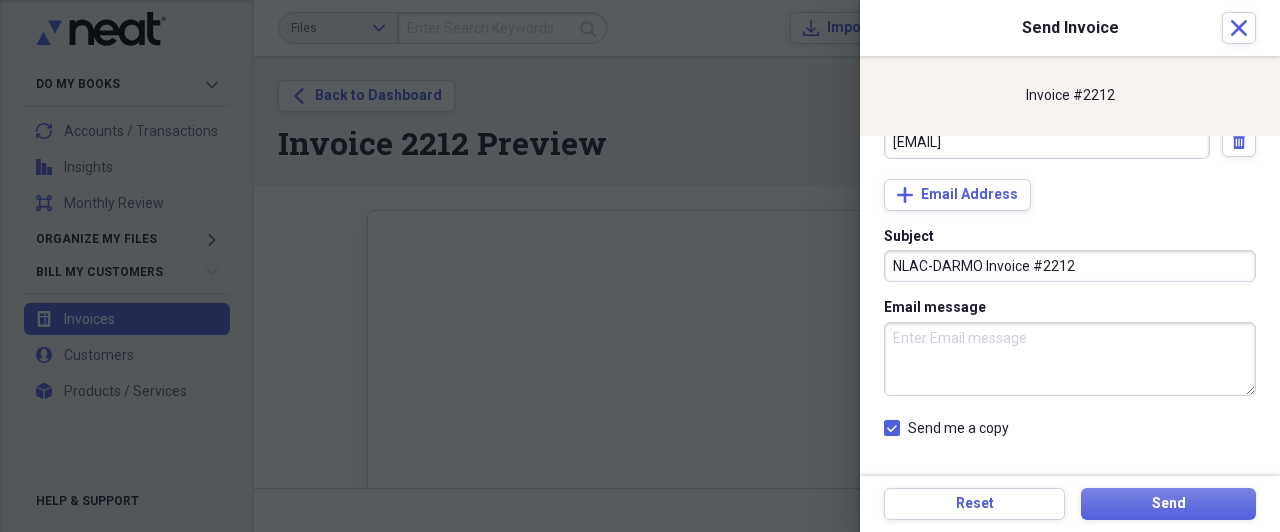 click on "Email message" at bounding box center [1070, 359] 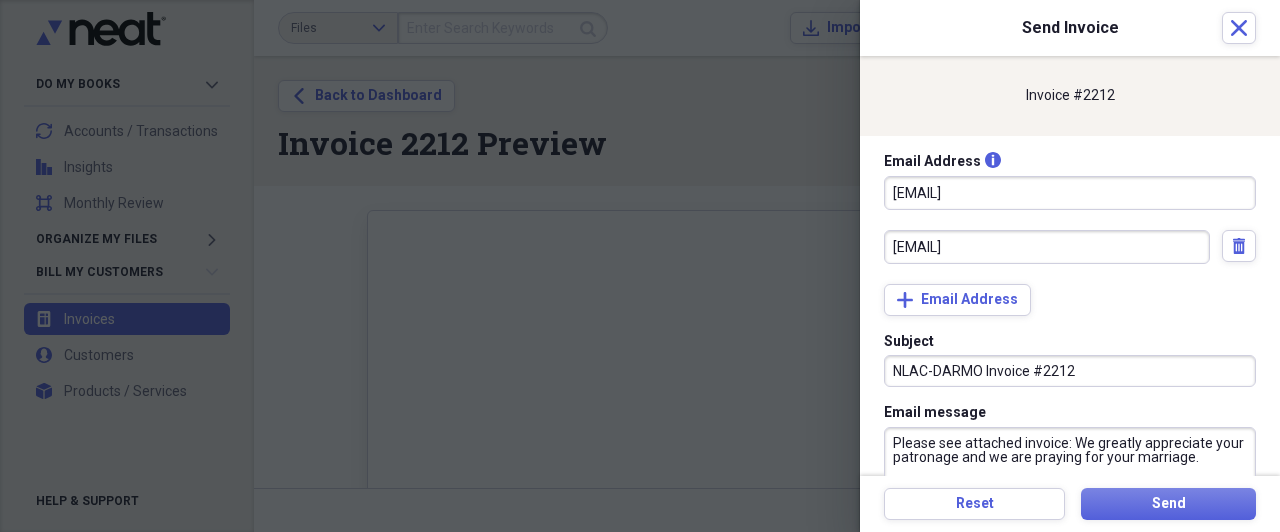 scroll, scrollTop: 105, scrollLeft: 0, axis: vertical 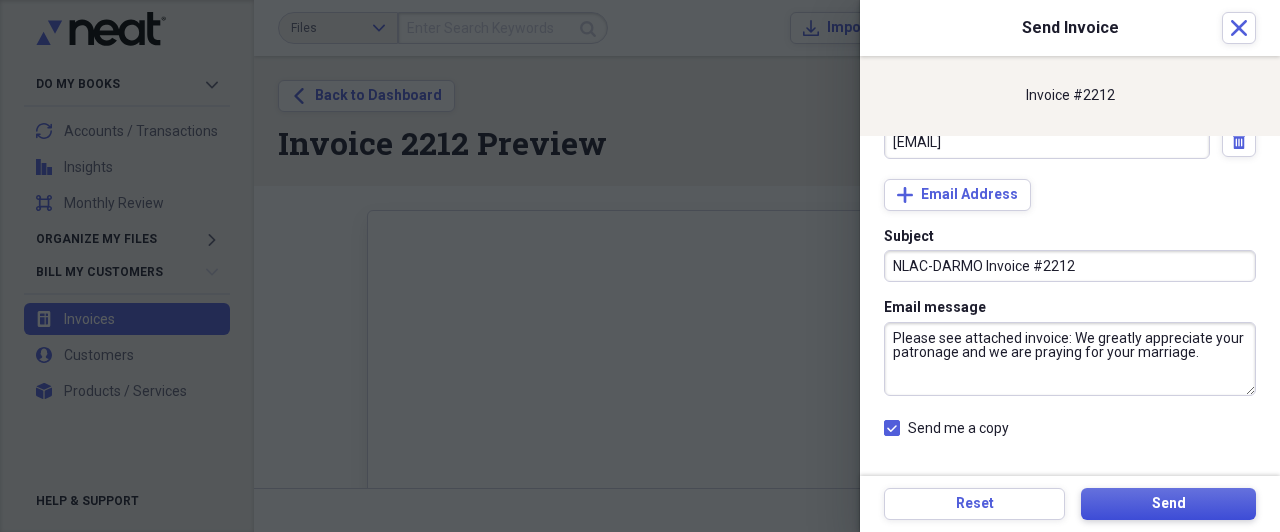 type on "Please see attached invoice: We greatly appreciate your patronage and we are praying for your marriage." 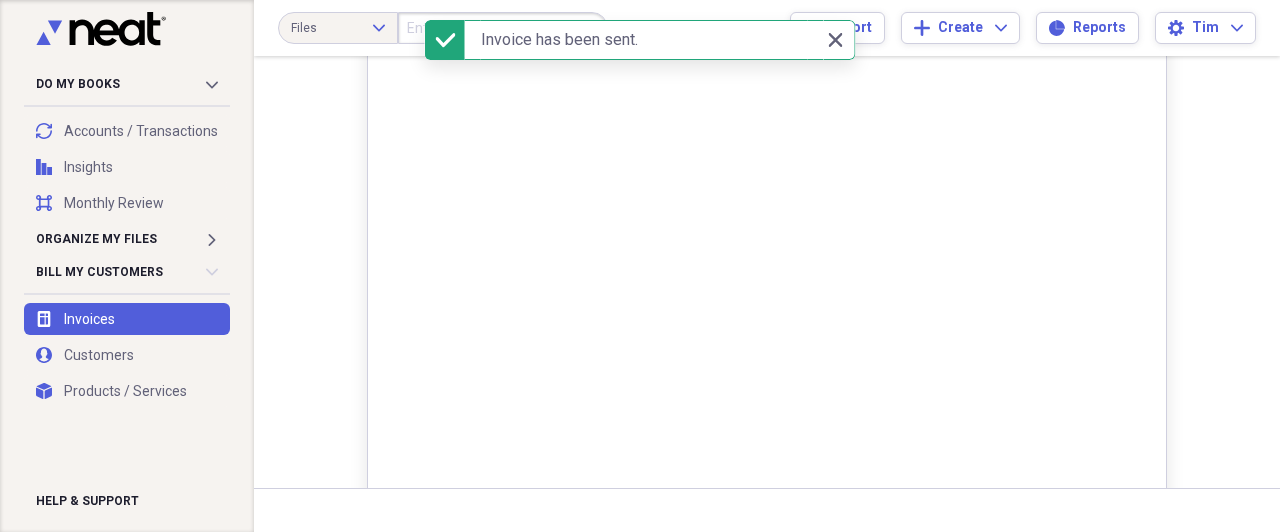 scroll, scrollTop: 0, scrollLeft: 0, axis: both 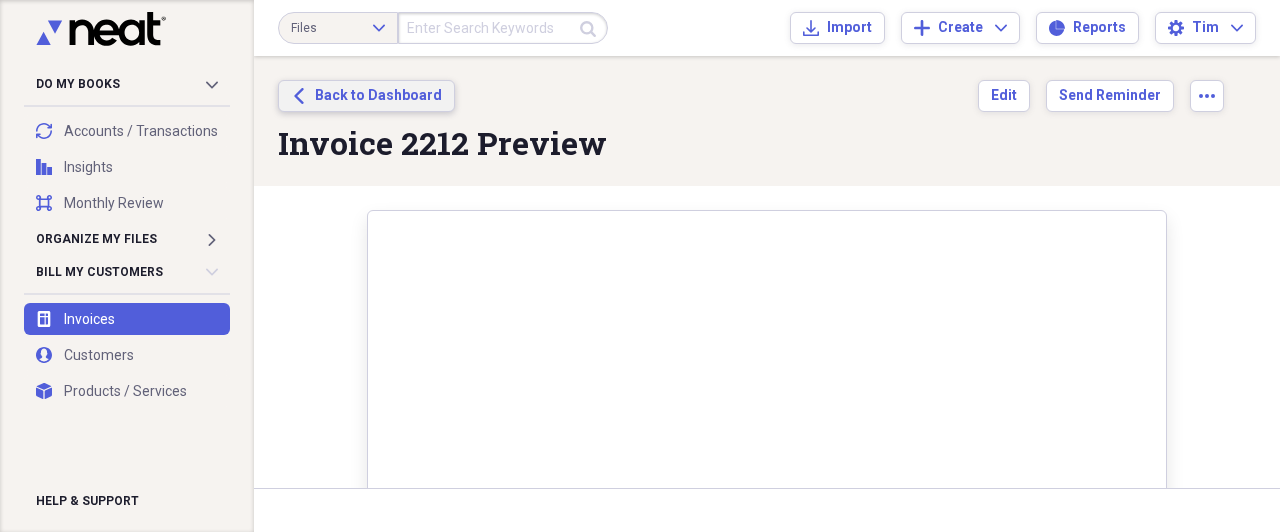 click on "Back to Dashboard" at bounding box center [378, 96] 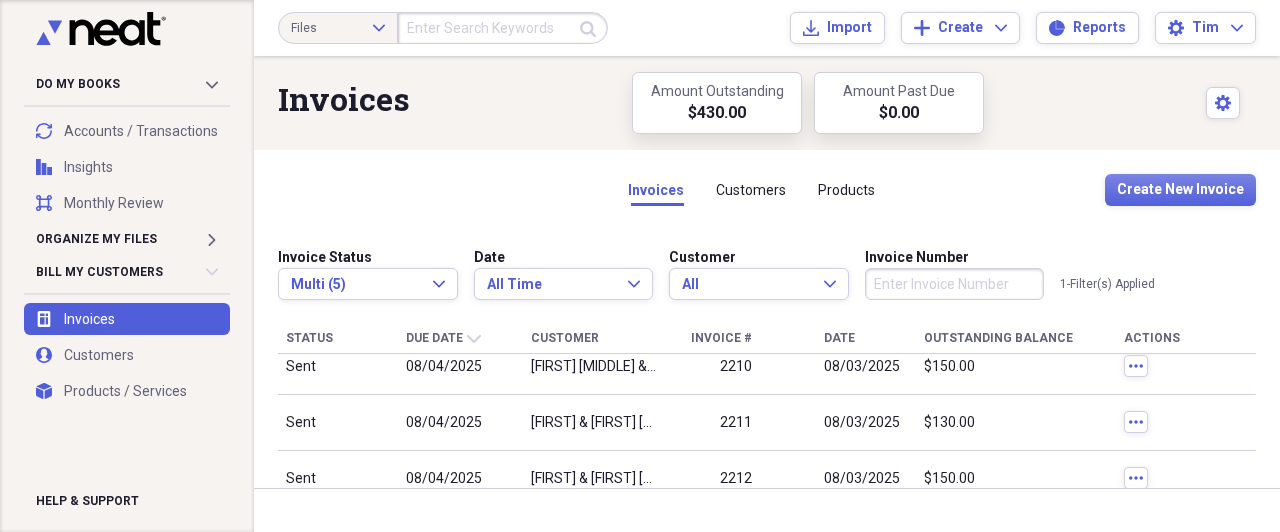scroll, scrollTop: 0, scrollLeft: 0, axis: both 